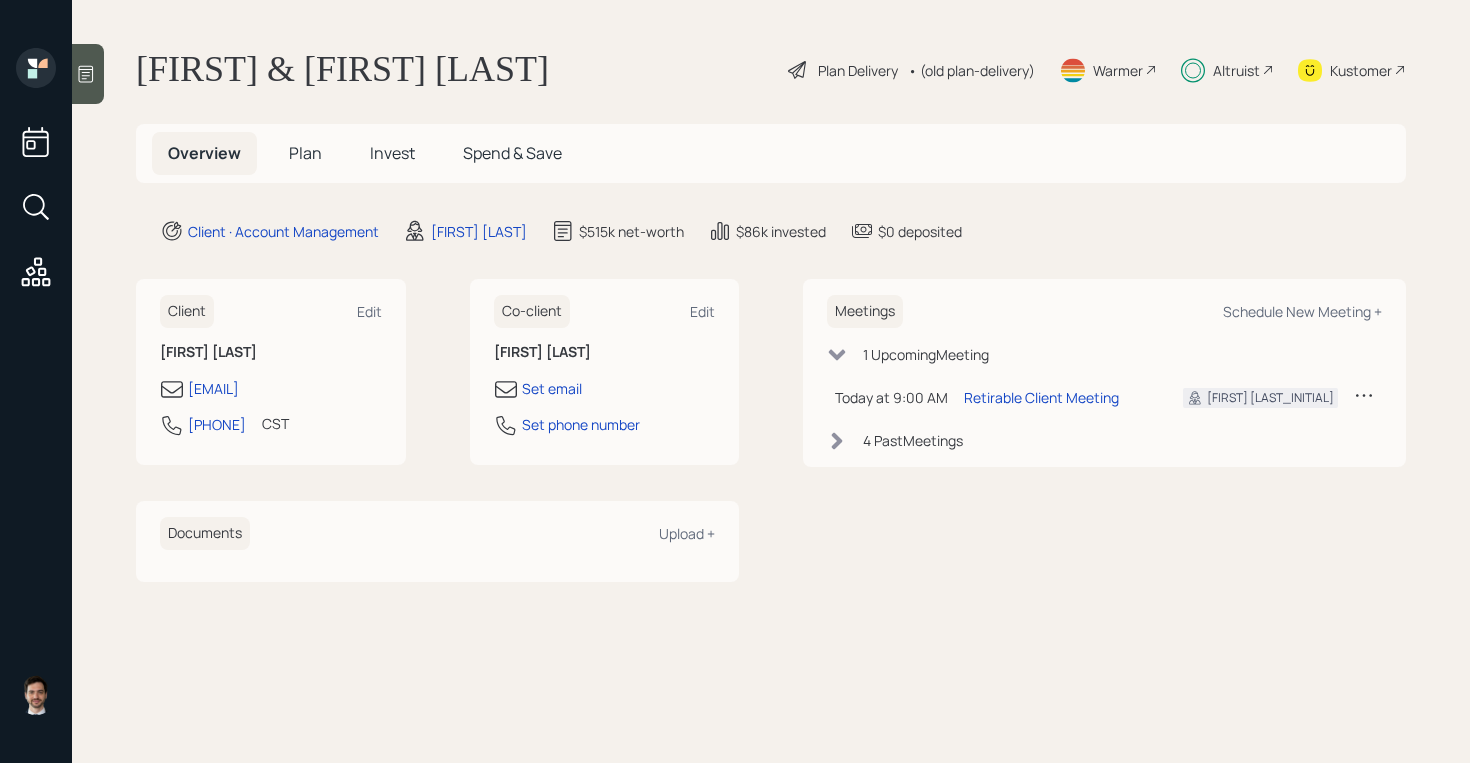 scroll, scrollTop: 0, scrollLeft: 0, axis: both 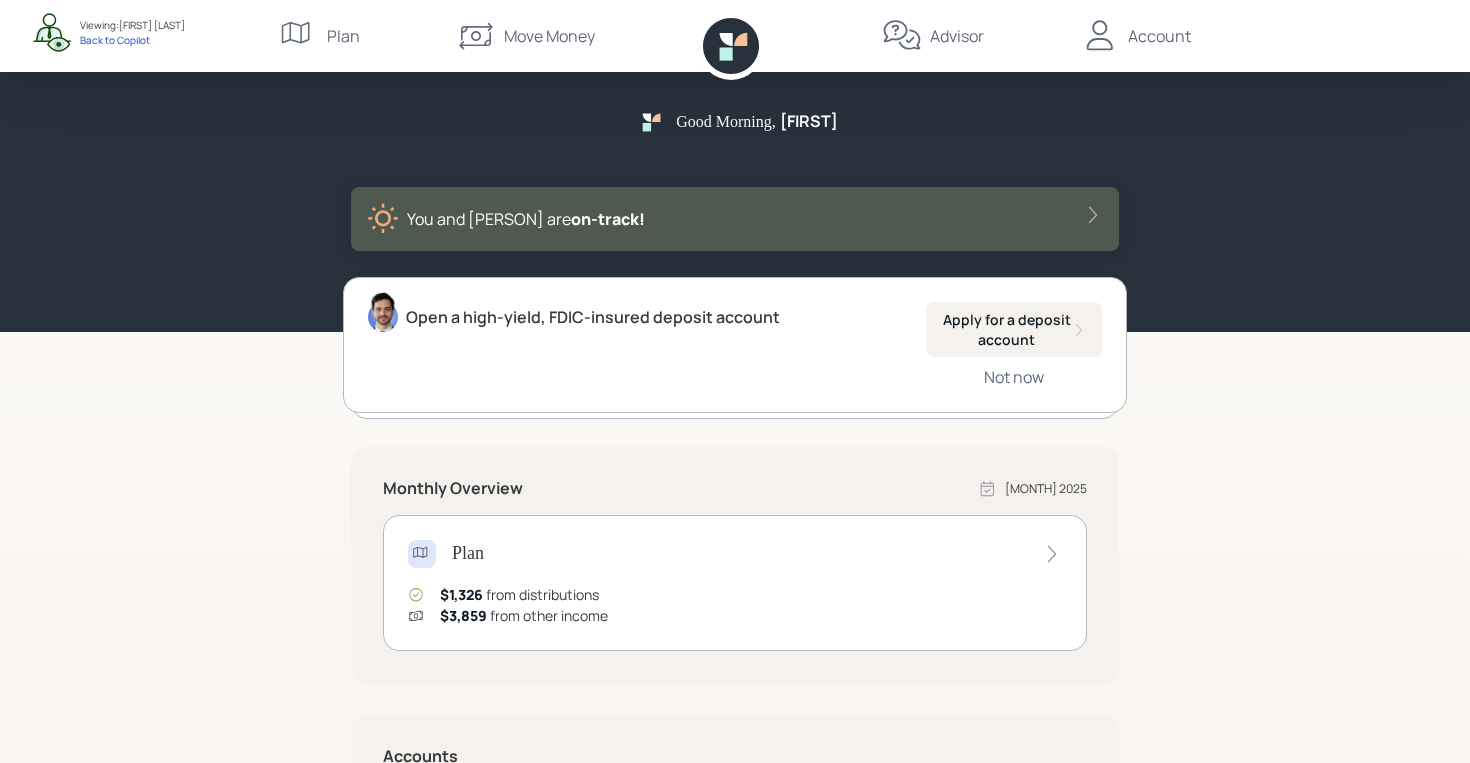 click on "Advisor" at bounding box center [957, 36] 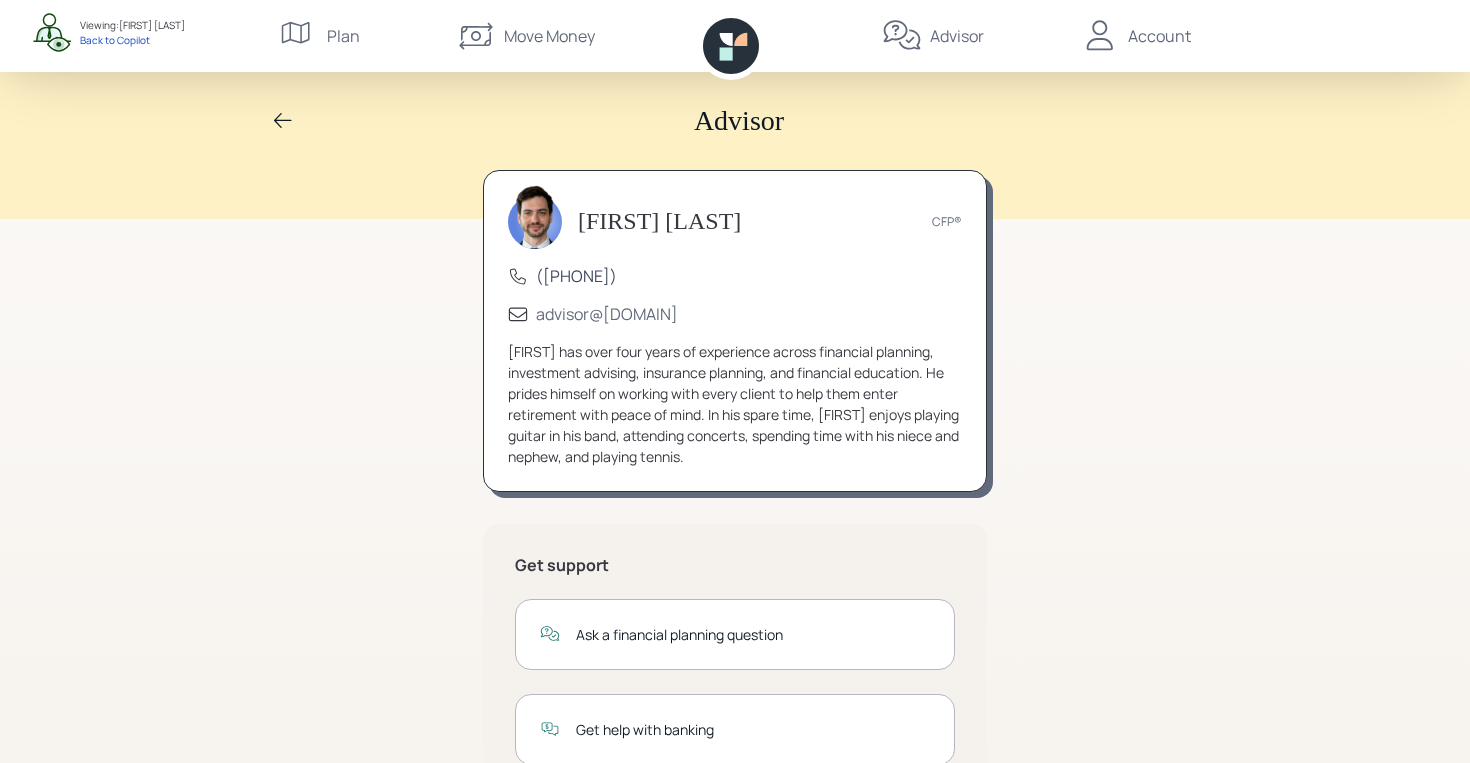 scroll, scrollTop: 256, scrollLeft: 0, axis: vertical 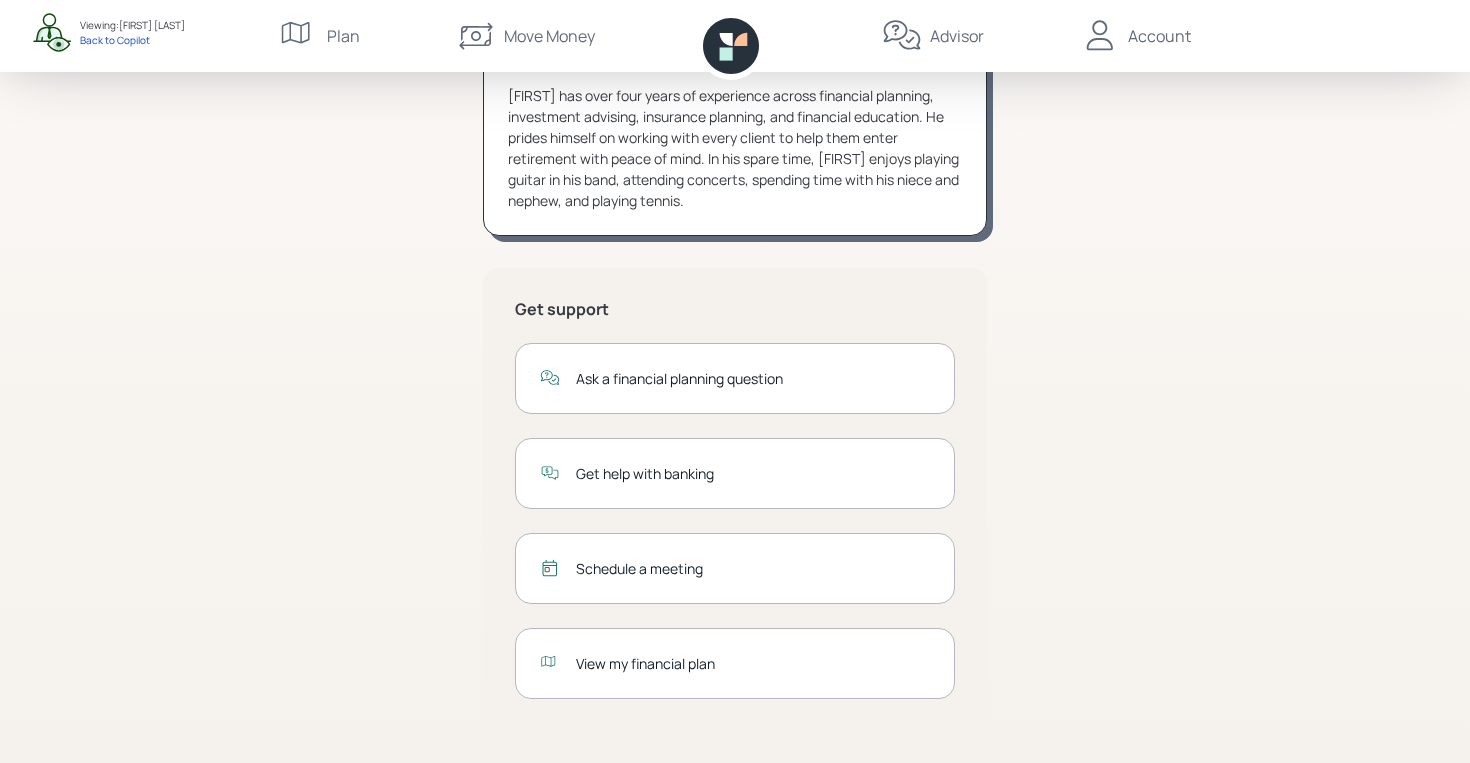 click on "View my financial plan" at bounding box center (753, 378) 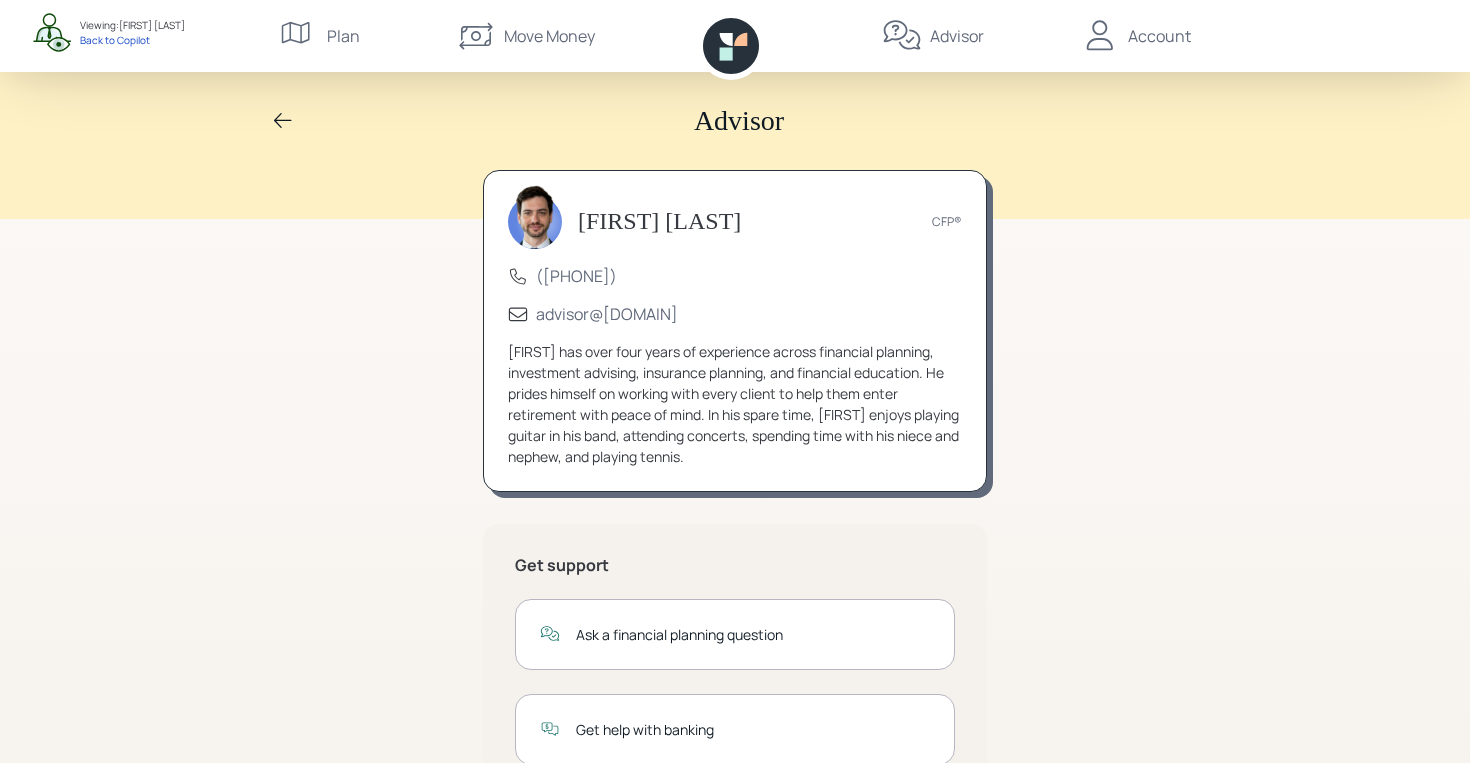 click on "Account" at bounding box center [1159, 36] 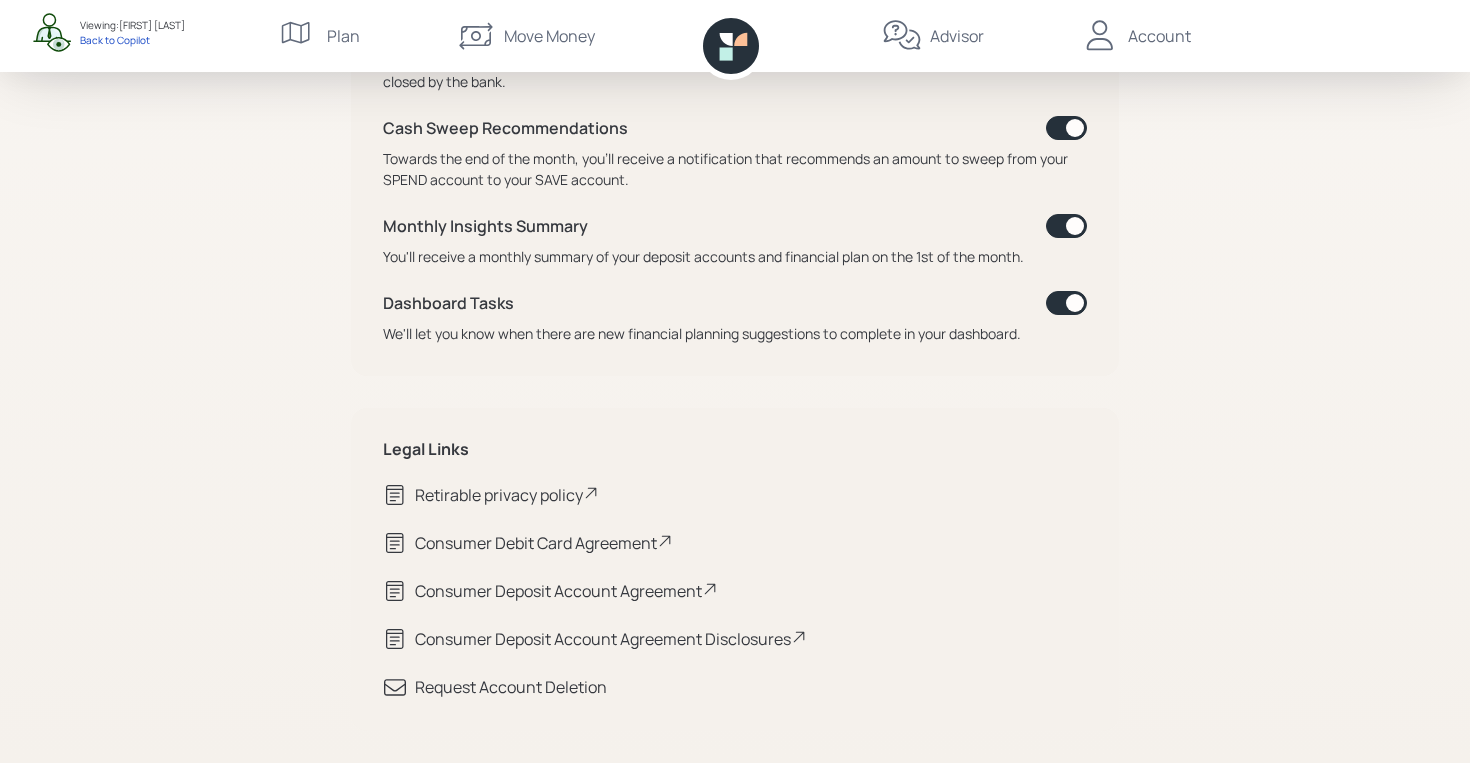 scroll, scrollTop: 0, scrollLeft: 0, axis: both 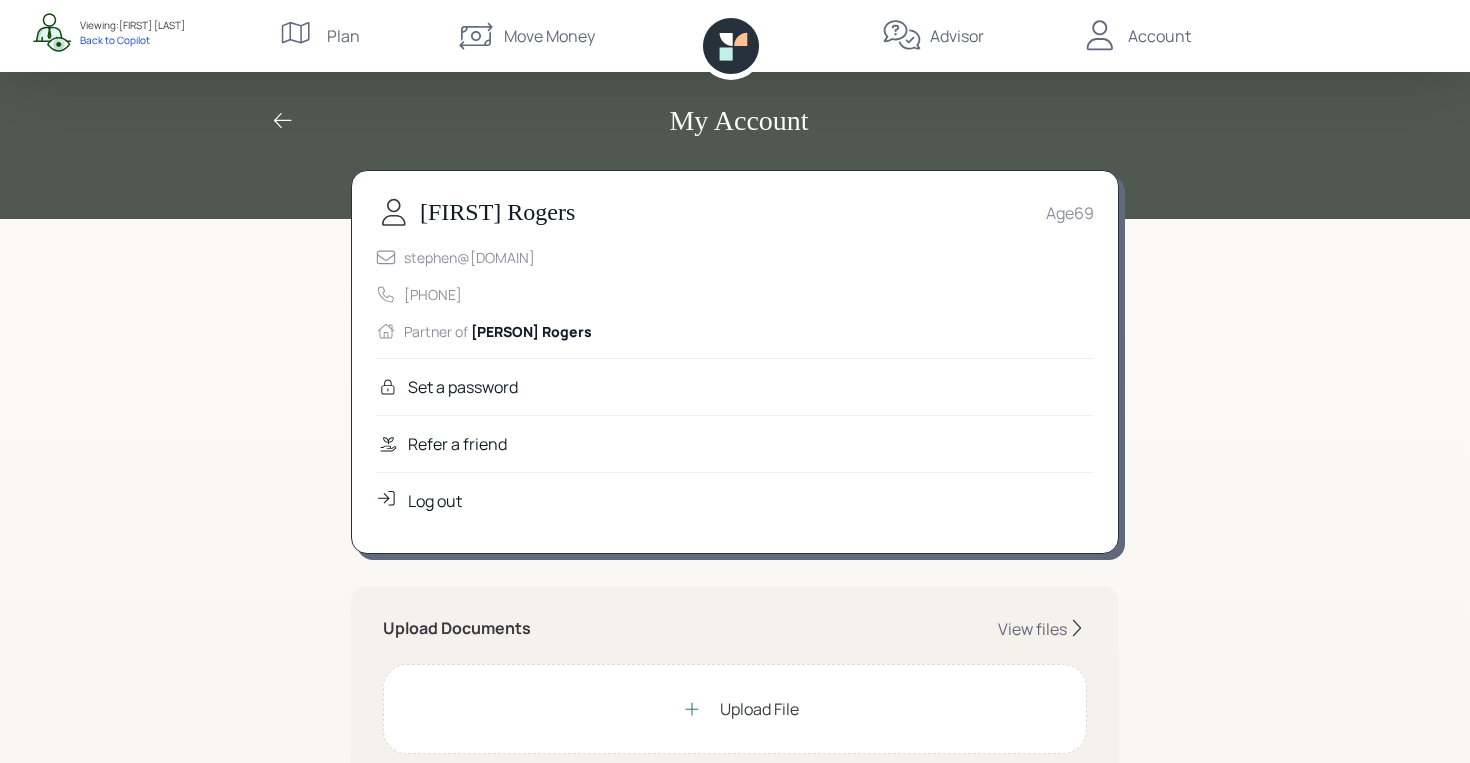 click on "Account" at bounding box center [1159, 36] 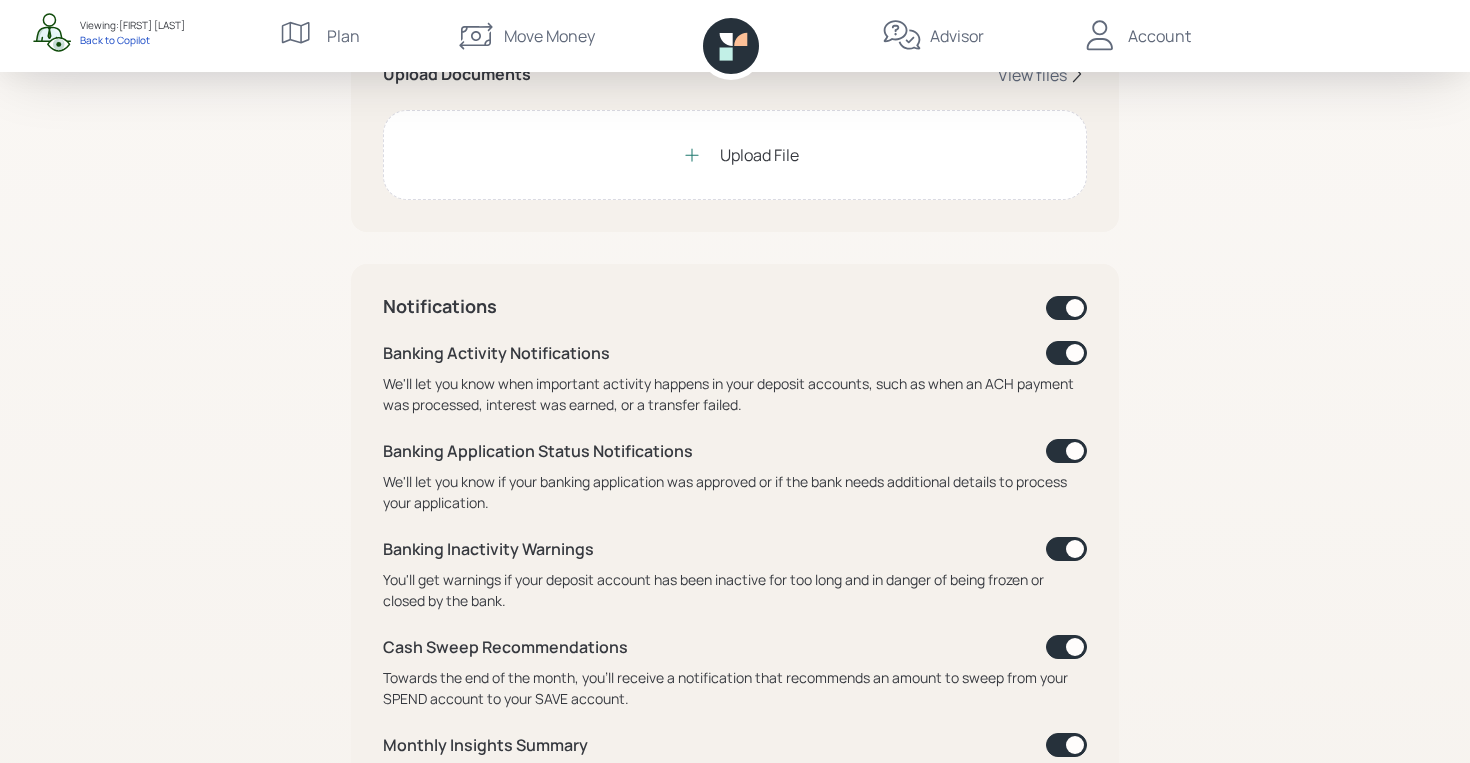 scroll, scrollTop: 0, scrollLeft: 0, axis: both 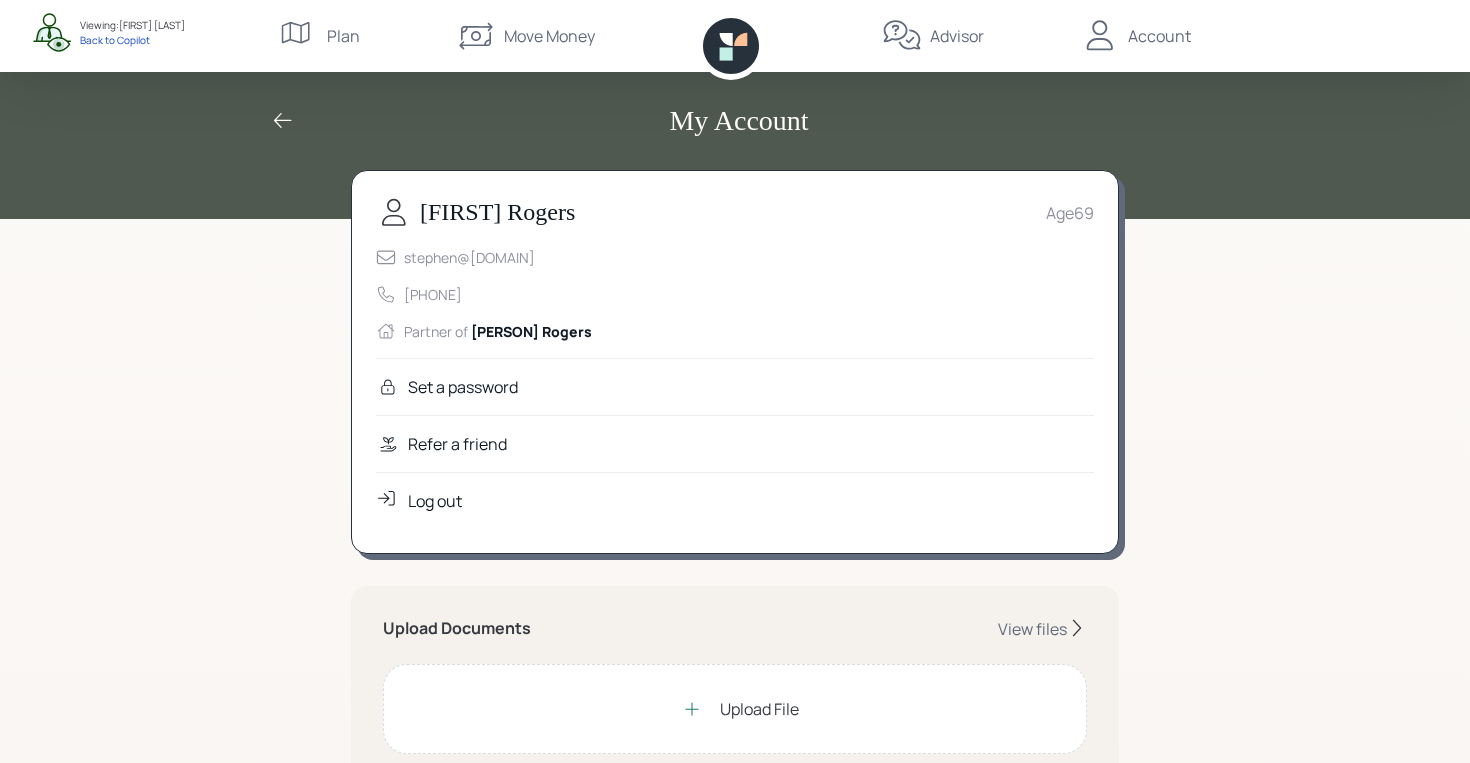 click on "Refer a friend" at bounding box center (463, 387) 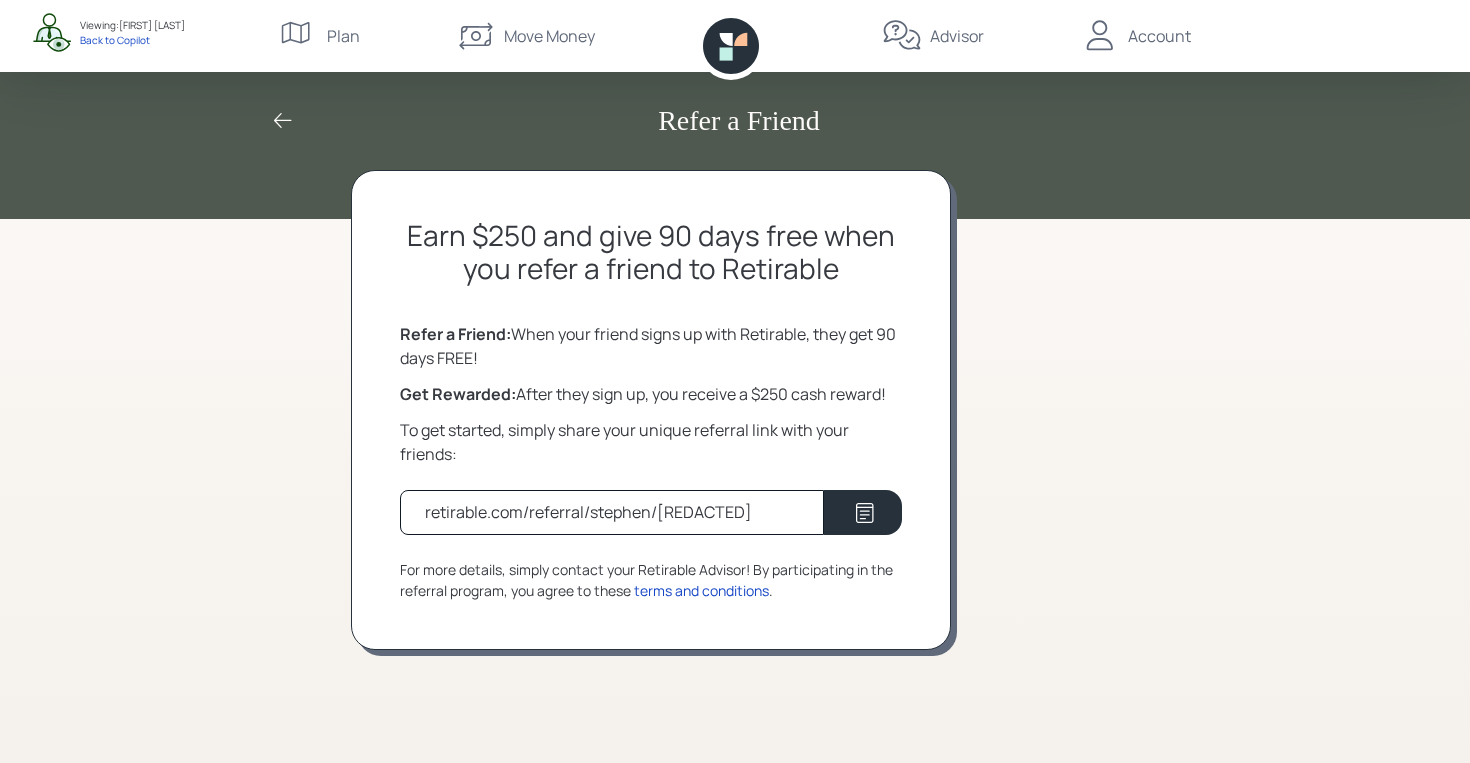 click at bounding box center [283, 121] 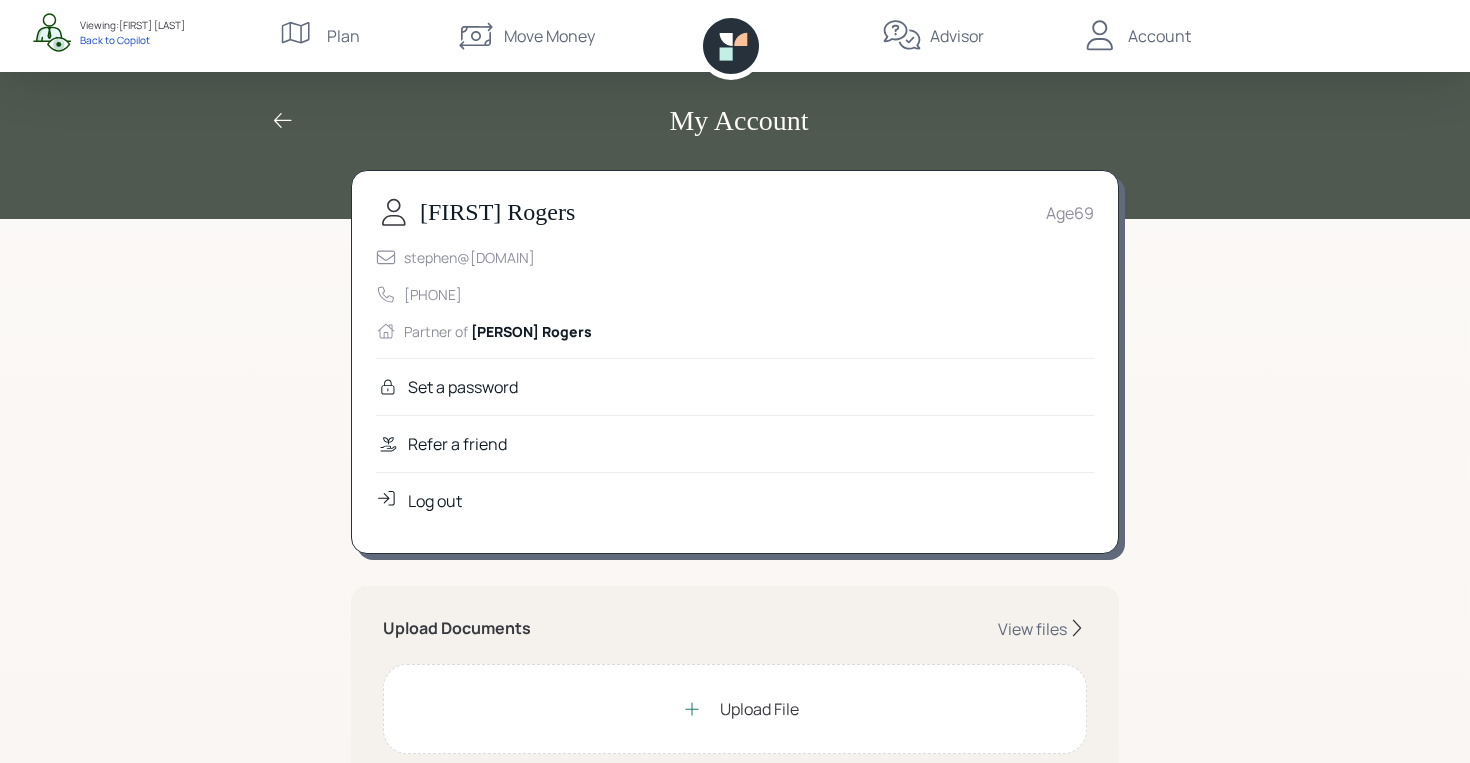click at bounding box center [283, 121] 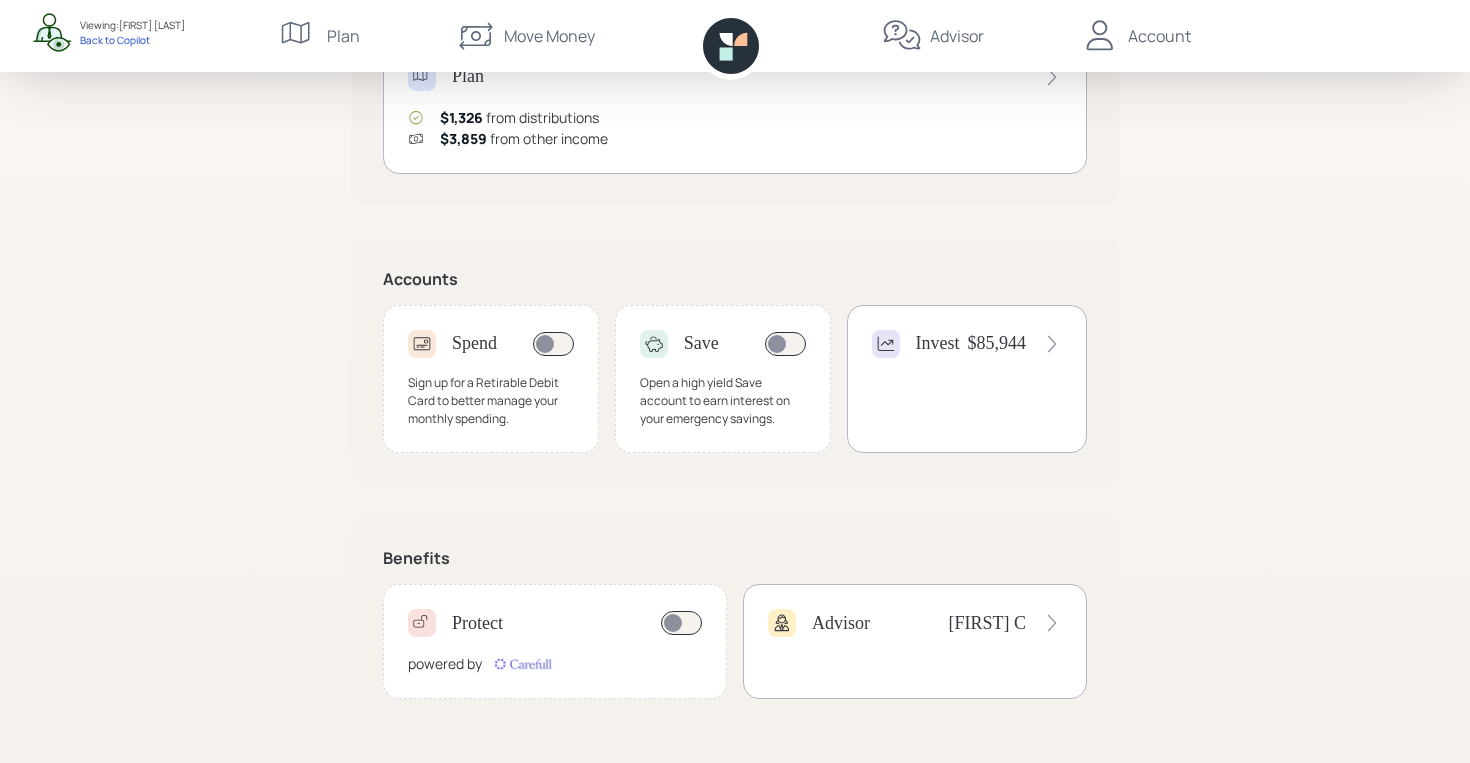 scroll, scrollTop: 0, scrollLeft: 0, axis: both 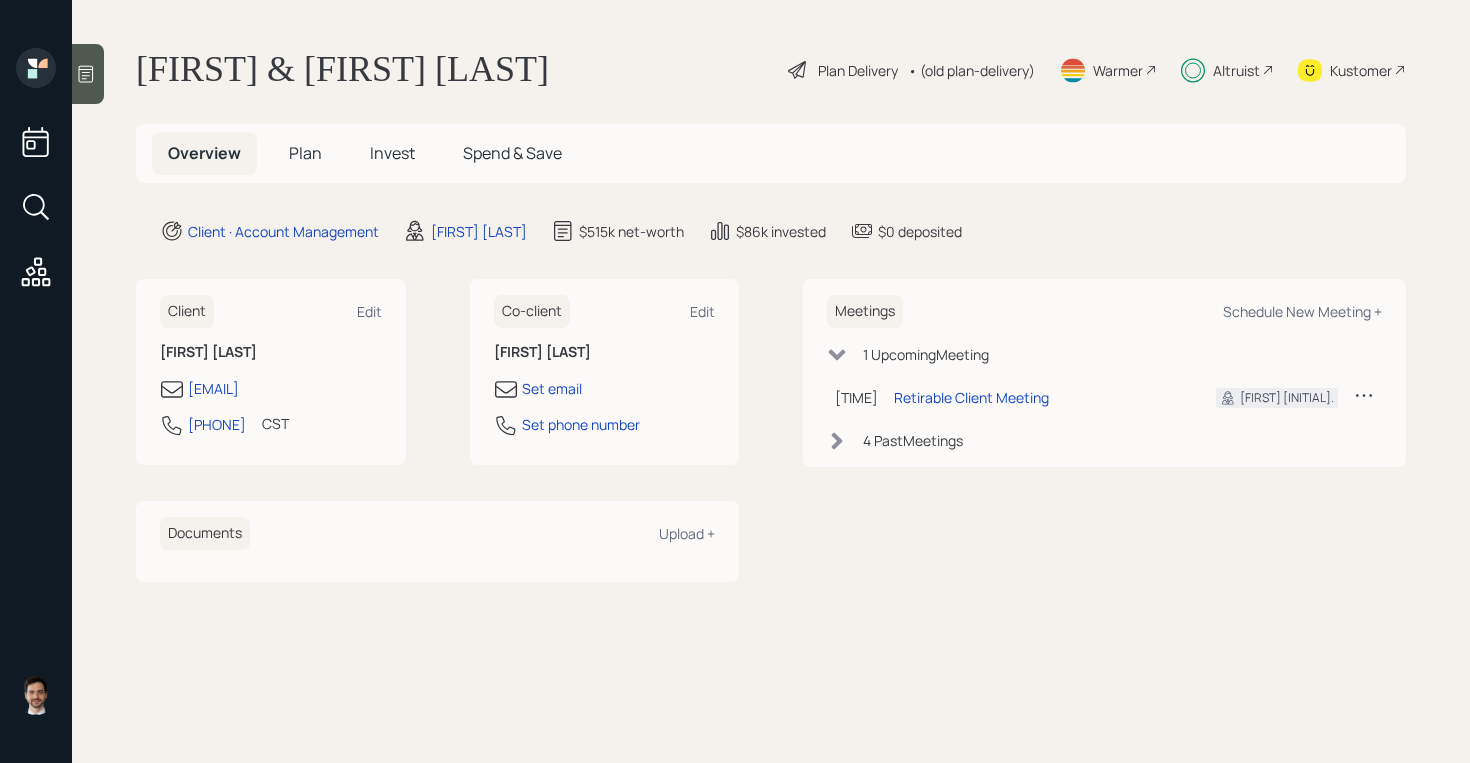 click on "Plan" at bounding box center [305, 153] 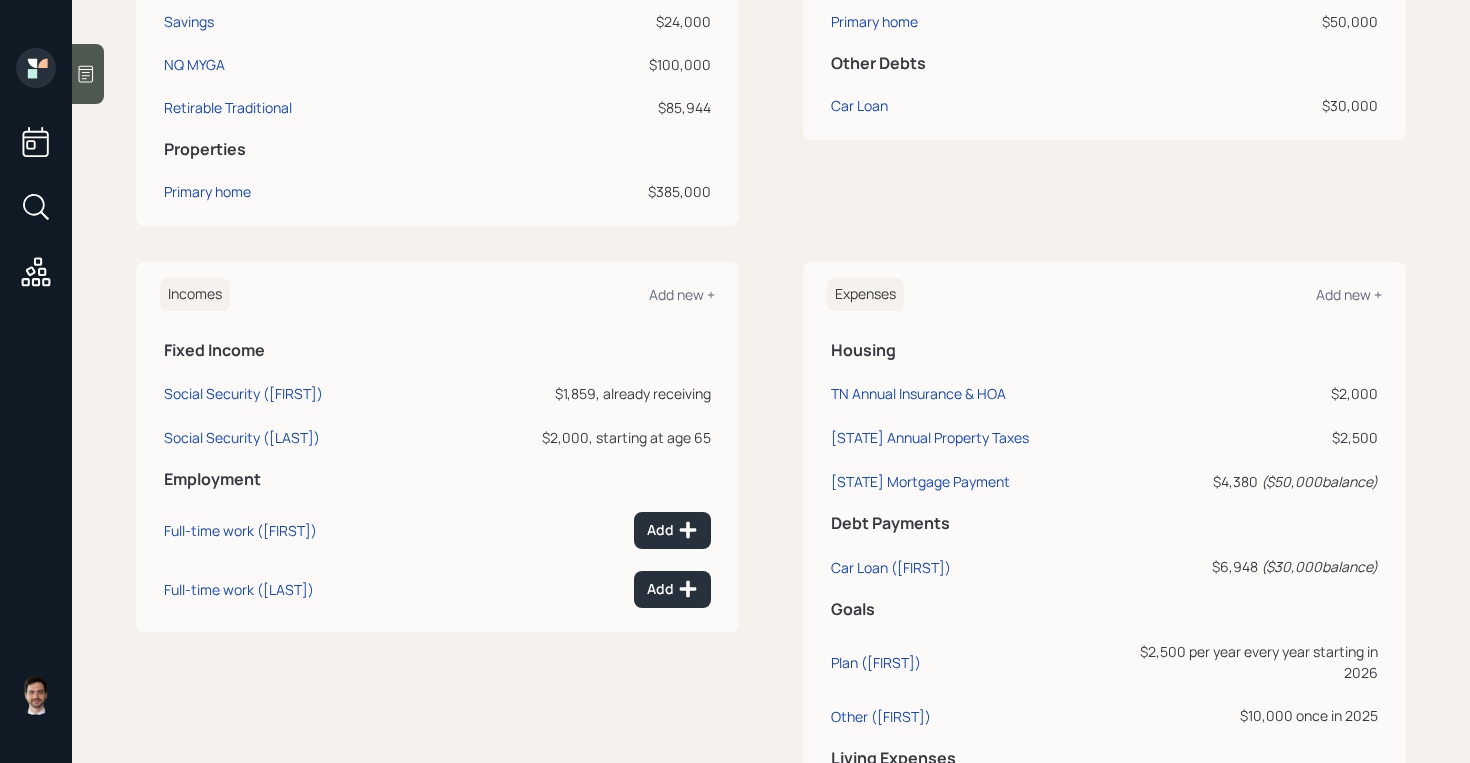 scroll, scrollTop: 620, scrollLeft: 0, axis: vertical 